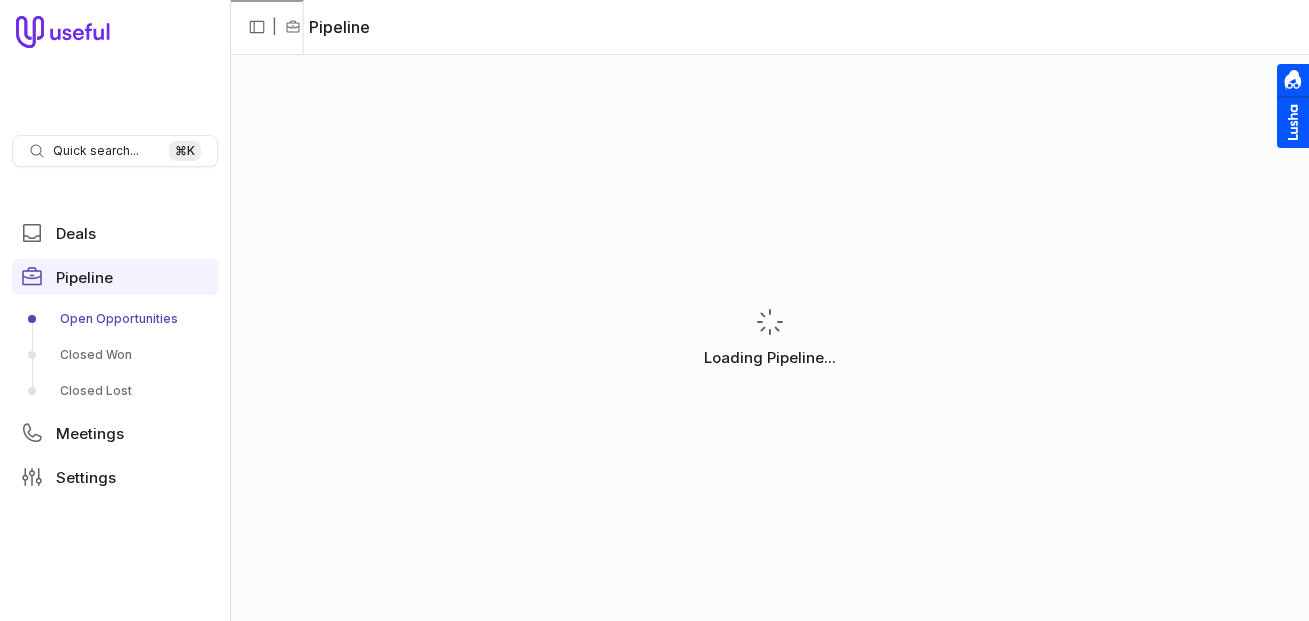 scroll, scrollTop: 0, scrollLeft: 0, axis: both 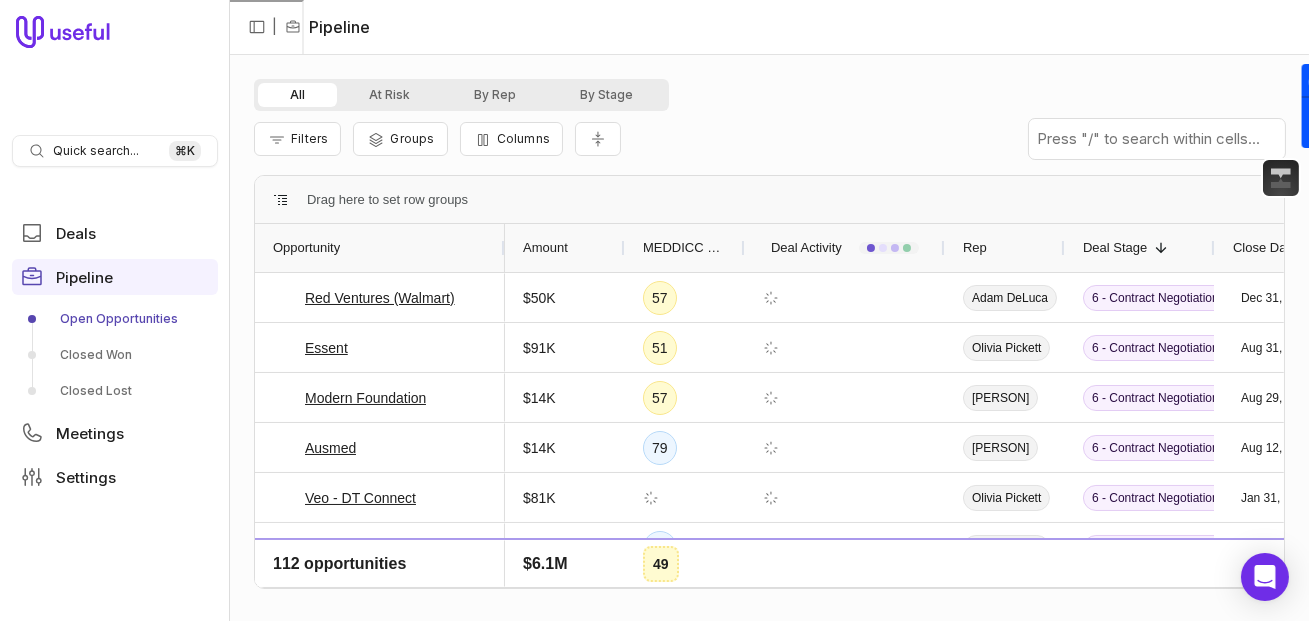 click on "Amount" at bounding box center (545, 248) 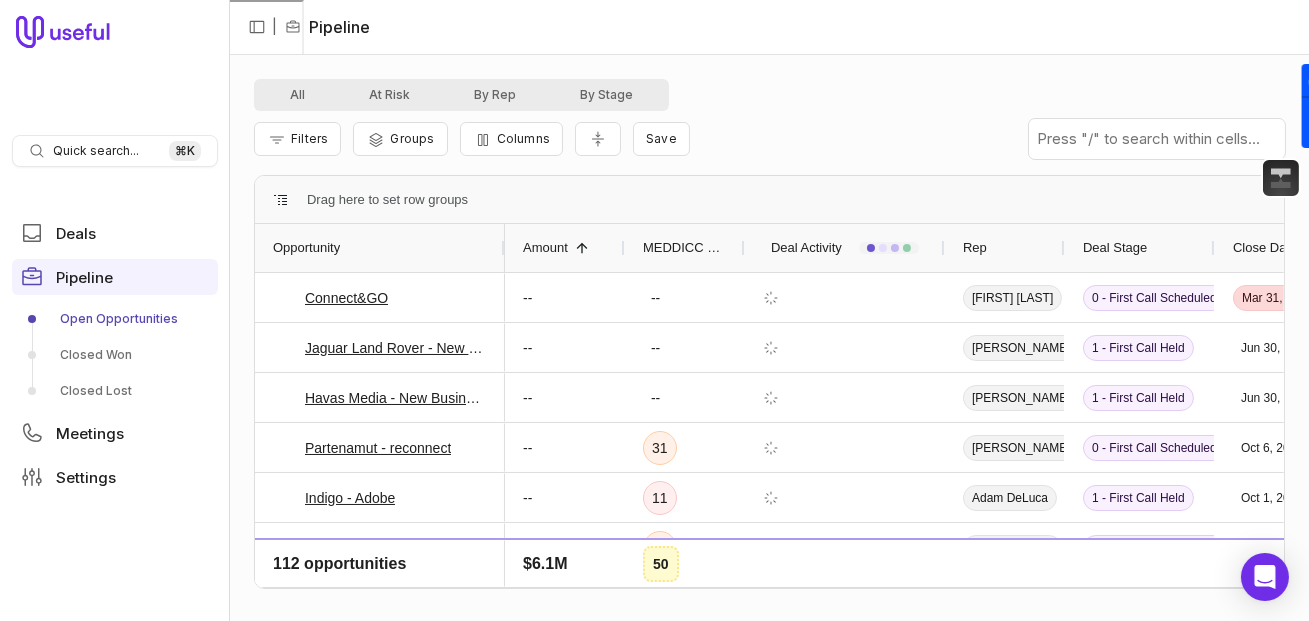 click on "Amount" at bounding box center [545, 248] 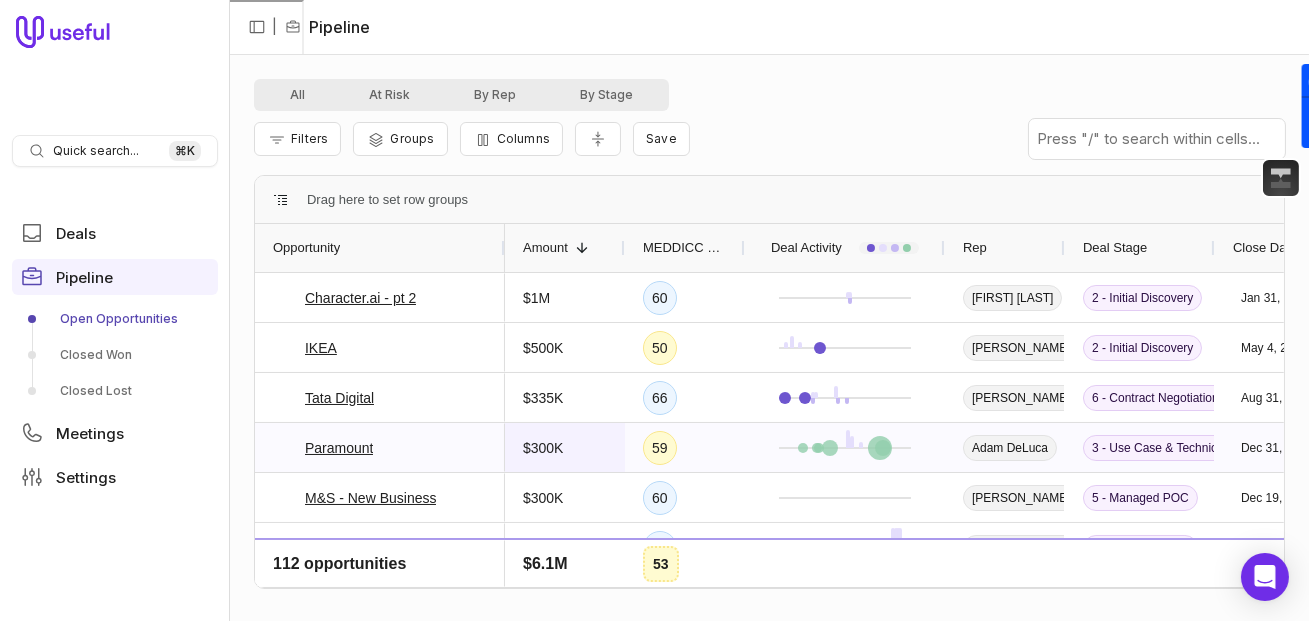 scroll, scrollTop: 36, scrollLeft: 0, axis: vertical 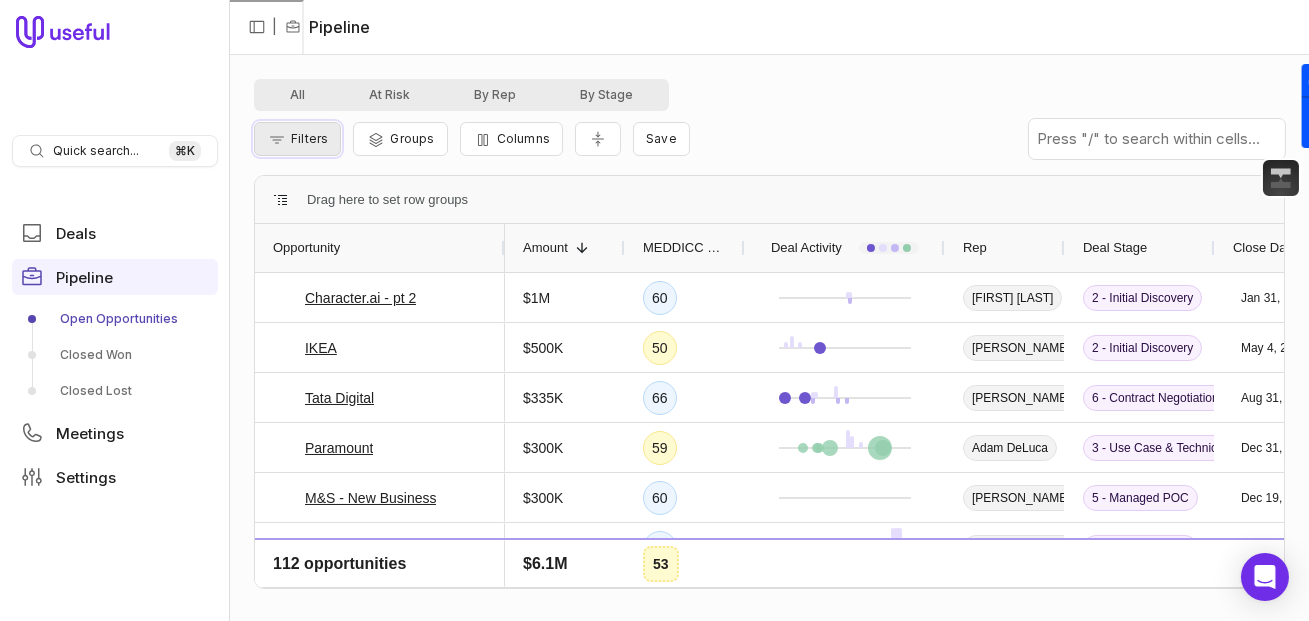 click on "Filters" at bounding box center [297, 139] 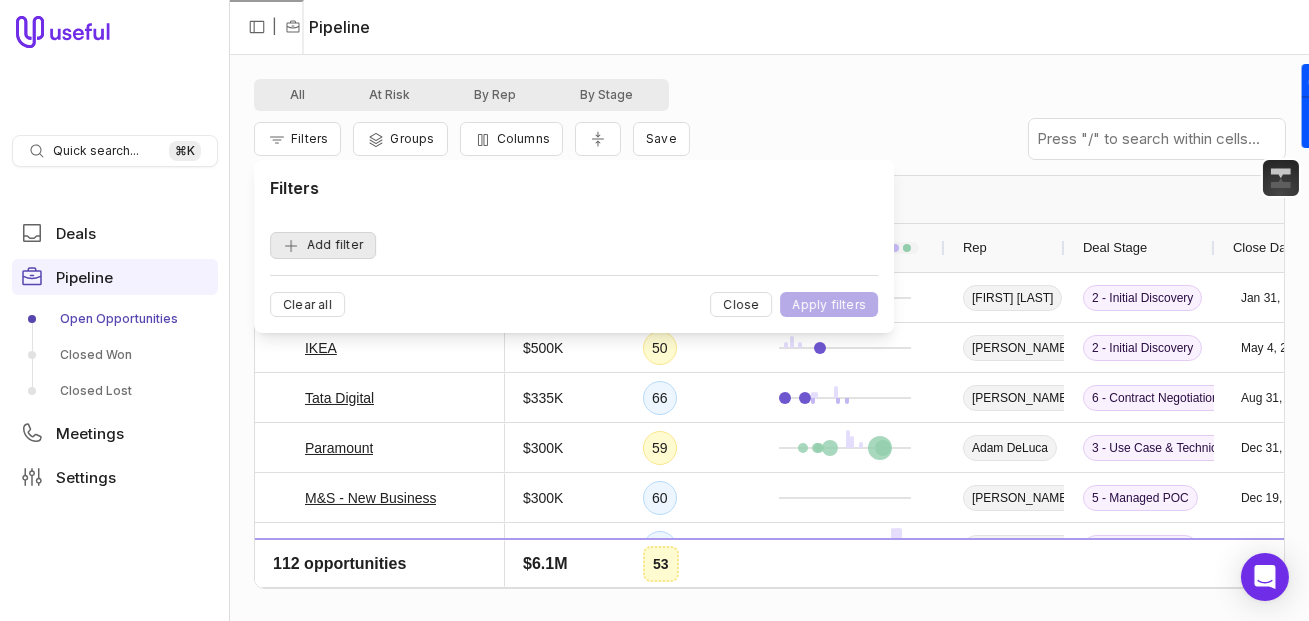 click on "Add filter" at bounding box center [323, 245] 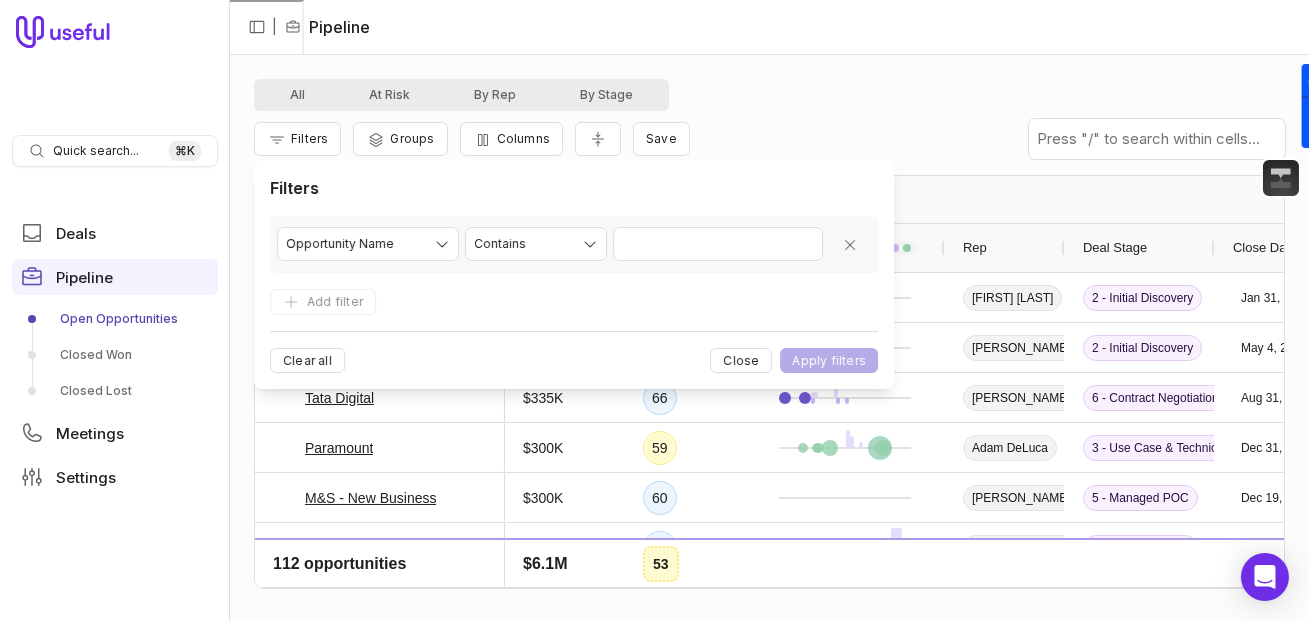click on "All At Risk By Rep By Stage" at bounding box center (769, 95) 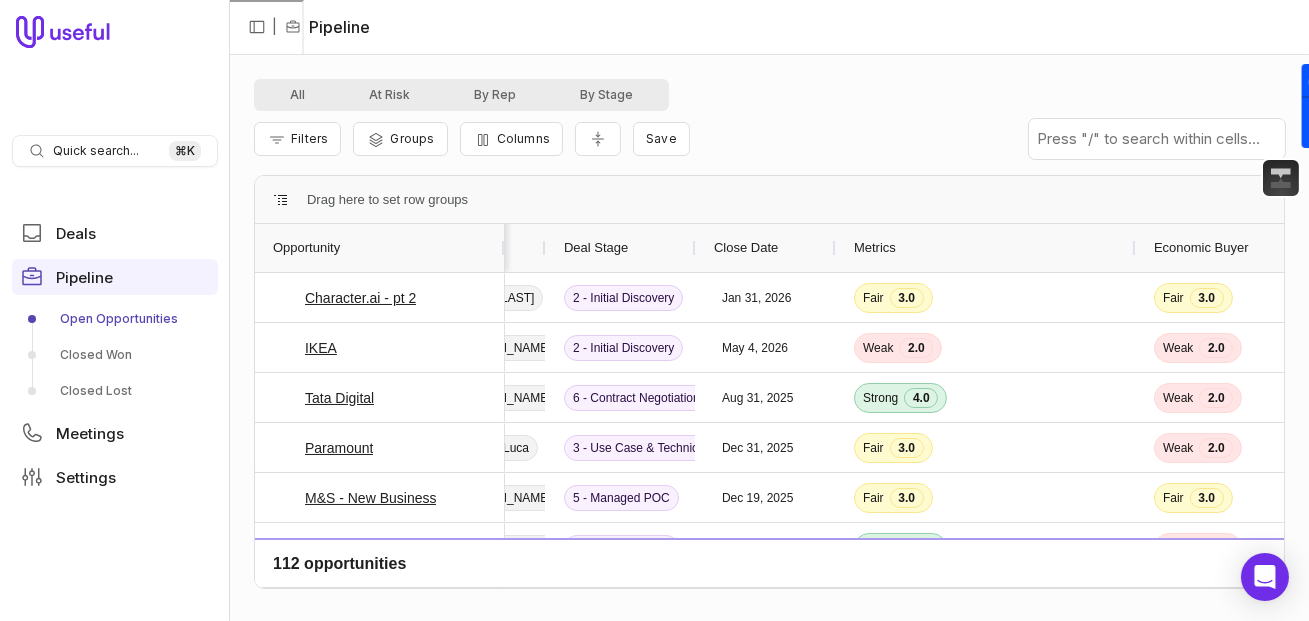 click on "Close Date" at bounding box center [746, 248] 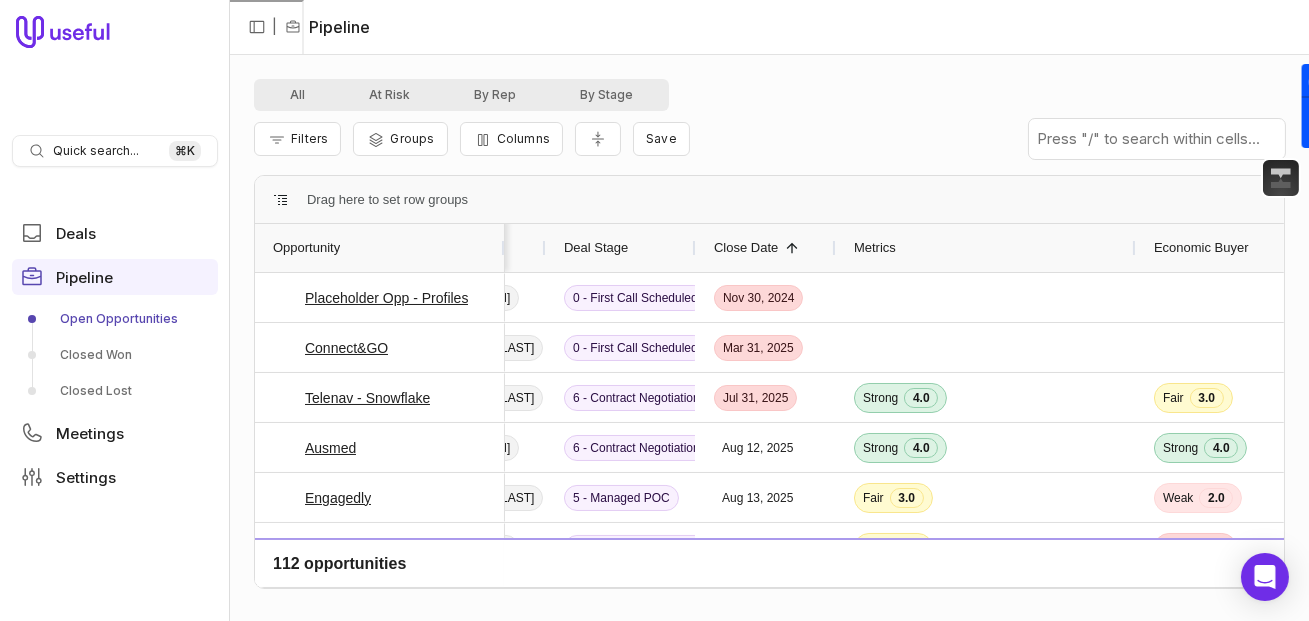 click on "Close Date" at bounding box center [746, 248] 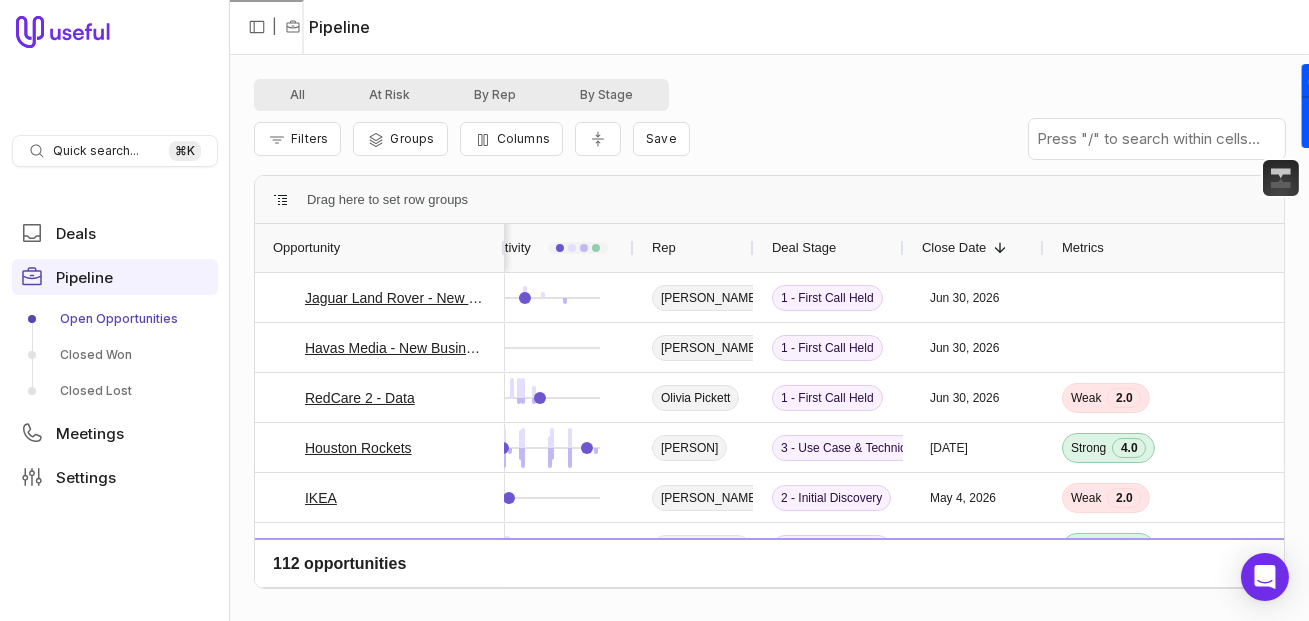 click on "Close Date" at bounding box center (954, 248) 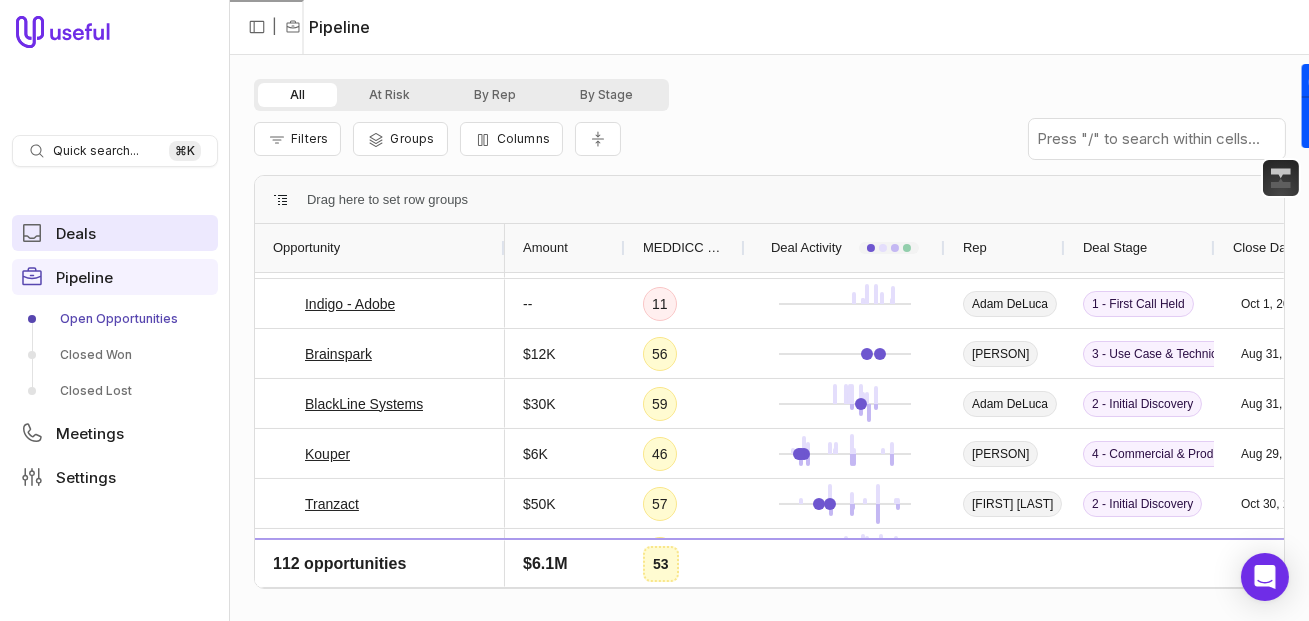 click on "Deals" at bounding box center (115, 233) 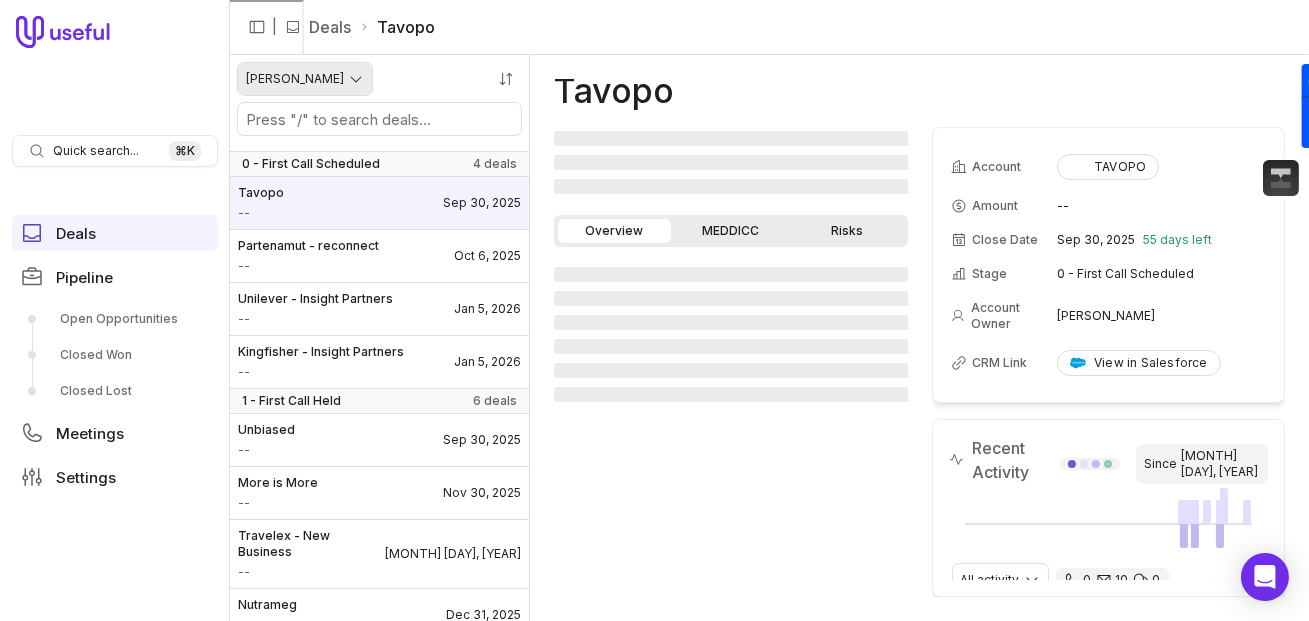 click on "Quick search... ⌘ K Deals Pipeline Open Opportunities Closed Won Closed Lost Meetings Settings | Deals [PERSON] [PERSON] 0 - First Call Scheduled 4 deals [PERSON] -- [DATE] Partenamut - reconnect -- [DATE] Unilever - Insight Partners -- [DATE] Kingfisher - Insight Partners -- [DATE] 1 - First Call Held 6 deals Unbiased -- [DATE] More is More -- [DATE] Travelex - New Business -- [DATE] Nutrameg -- [DATE] Jaguar Land Rover - New Business -- [DATE] Havas Media - New Business -- [DATE] 2 - Initial Discovery 9 deals Finaloop.com $6K [DATE] Perkbox - Segment R&R $20K [DATE] Direct Ferries $60K [DATE] Lyma Life $35K [DATE] Trustpilot - Segment R&R $45K [DATE] Zyda $10K [DATE] Hero Group $15K [DATE] RedCloud 2 $10K [DATE] IKEA $500K [DATE] 3 - Use Case & Technical Validation 3 deals ODDITY $15K [DATE] Skiddle $46K [DATE] Blackroll $46K [DATE] 4 - Commercial & Product Validation 1 deal Semble" at bounding box center [654, 310] 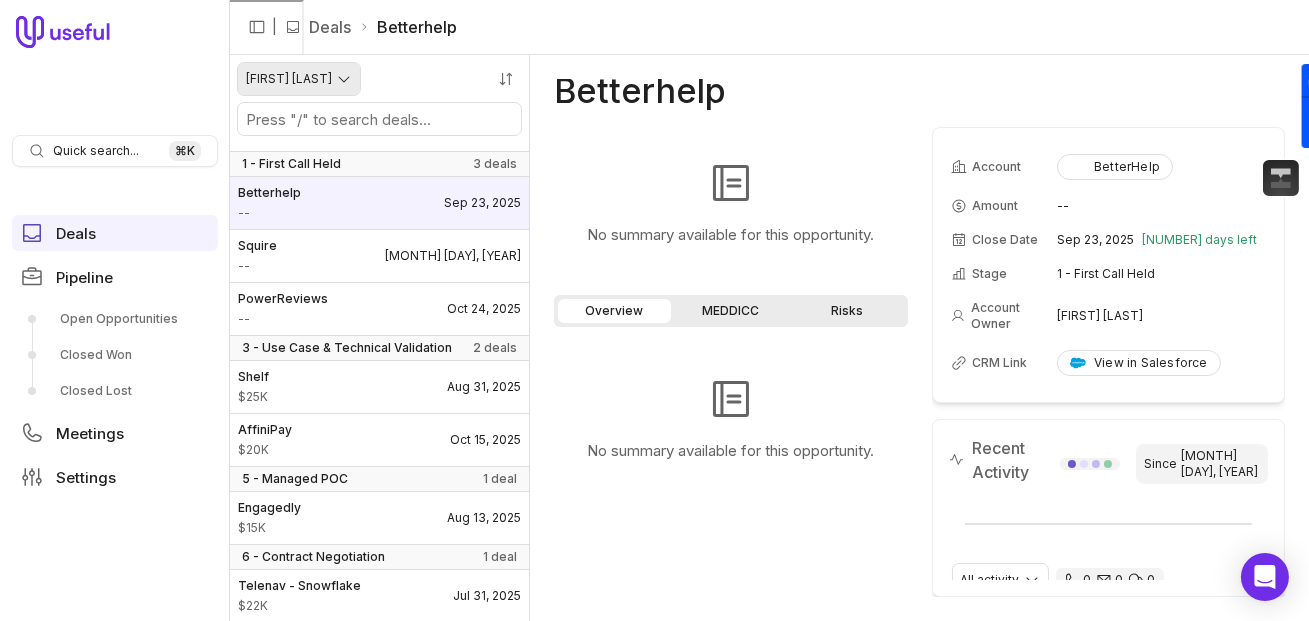 click on "Quick search... ⌘ K Deals Pipeline Open Opportunities Closed Won Closed Lost Meetings Settings | Deals Betterhelp [PERSON] 1 - First Call Held 3 deals Betterhelp -- [MONTH] [DAY], [YEAR] Squire -- [MONTH] [DAY], [YEAR] PowerReviews -- [MONTH] [DAY], [YEAR] 3 - Use Case & Technical Validation 2 deals Shelf $[NUMBER] [MONTH] [DAY], [YEAR] AffiniPay $[NUMBER] [MONTH] [DAY], [YEAR] 5 - Managed POC 1 deal Engagedly $[NUMBER] [MONTH] [DAY], [YEAR] 6 - Contract Negotiation 1 deal Telenav - Snowflake $[NUMBER] [MONTH] [DAY], [YEAR] Betterhelp No summary available for this opportunity. Overview MEDDICC Risks No summary available for this opportunity. Account BetterHelp Amount -- Close Date [MONTH] [DAY], [YEAR] 48 days left Stage 1 - First Call Held Account Owner [PERSON] CRM Link View in Salesforce Recent Activity Since [MONTH] [DAY], [YEAR] All activity 0 0 0 No activity found for this opportunity. Betterhelp" at bounding box center [654, 310] 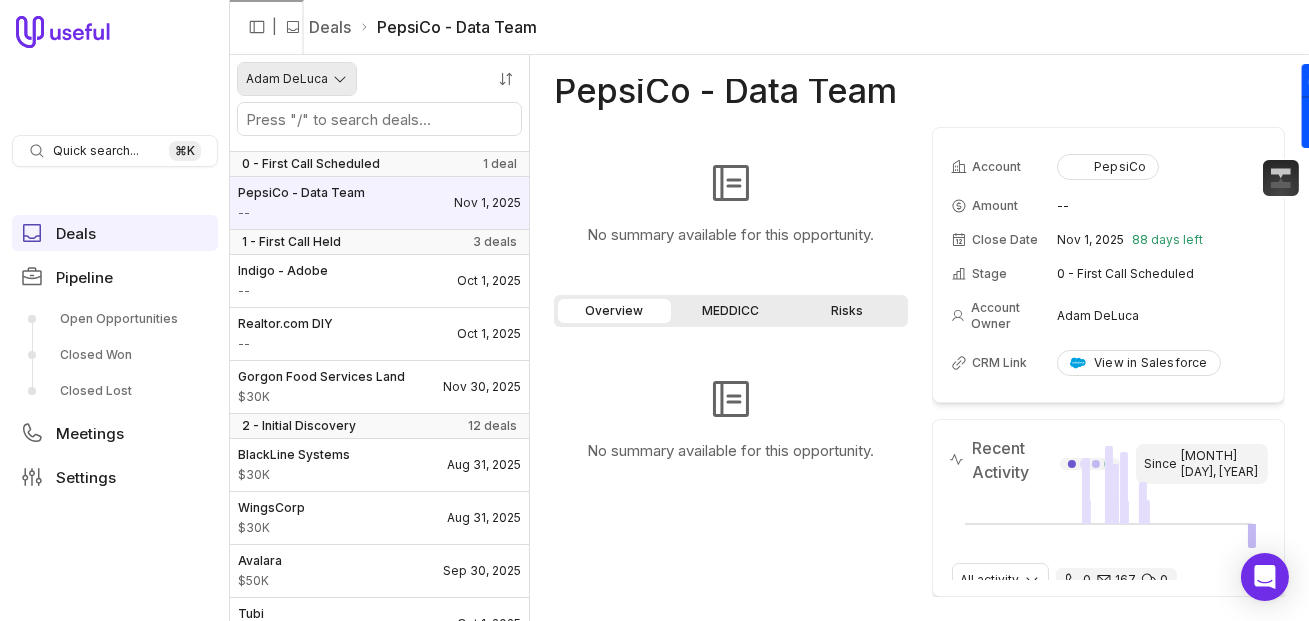 click on "Quick search... ⌘ K Deals Pipeline Open Opportunities Closed Won Closed Lost Meetings Settings | Deals PepsiCo - Data Team [FIRST] [LAST] 0 - First Call Scheduled 1 deal PepsiCo - Data Team -- [MONTH], [YEAR] 1 - First Call Held 3 deals Indigo - Adobe -- [MONTH], [YEAR] Realtor.com DIY -- [MONTH], [YEAR] Gorgon Food Services Land $[NUMBER] [MONTH] [YEAR] 2 - Initial Discovery 12 deals BlackLine Systems $[NUMBER] [MONTH] [YEAR] WingsCorp $[NUMBER] [MONTH] [YEAR] Avalara $[NUMBER] [MONTH] [YEAR] Tubi $[NUMBER] [MONTH] [YEAR] SEPHORA 2 $[NUMBER] [MONTH] [YEAR] Zalora $[NUMBER] [MONTH] [YEAR] Mondee.com $[NUMBER] [MONTH] [YEAR] St Elizabeth Healthcare $[NUMBER] [MONTH] [YEAR] University of Phoenix | Segment R&R $[NUMBER] [MONTH] [YEAR] Popular $[NUMBER] [MONTH] [YEAR] Chick-fil-a event stream $[NUMBER] [MONTH] [YEAR] NBC [MONTH] [YEAR] $[NUMBER] [MONTH] [YEAR] 3 - Use Case & Technical Validation 1 deal Paramount $[NUMBER] [MONTH] [YEAR] 6 - Contract Negotiation 1 deal Red Ventures (Walmart) $[NUMBER] [MONTH] [YEAR] PepsiCo - Data Team No summary available for this opportunity. Overview MEDDICC Risks Account PepsiCo Amount --" at bounding box center [654, 310] 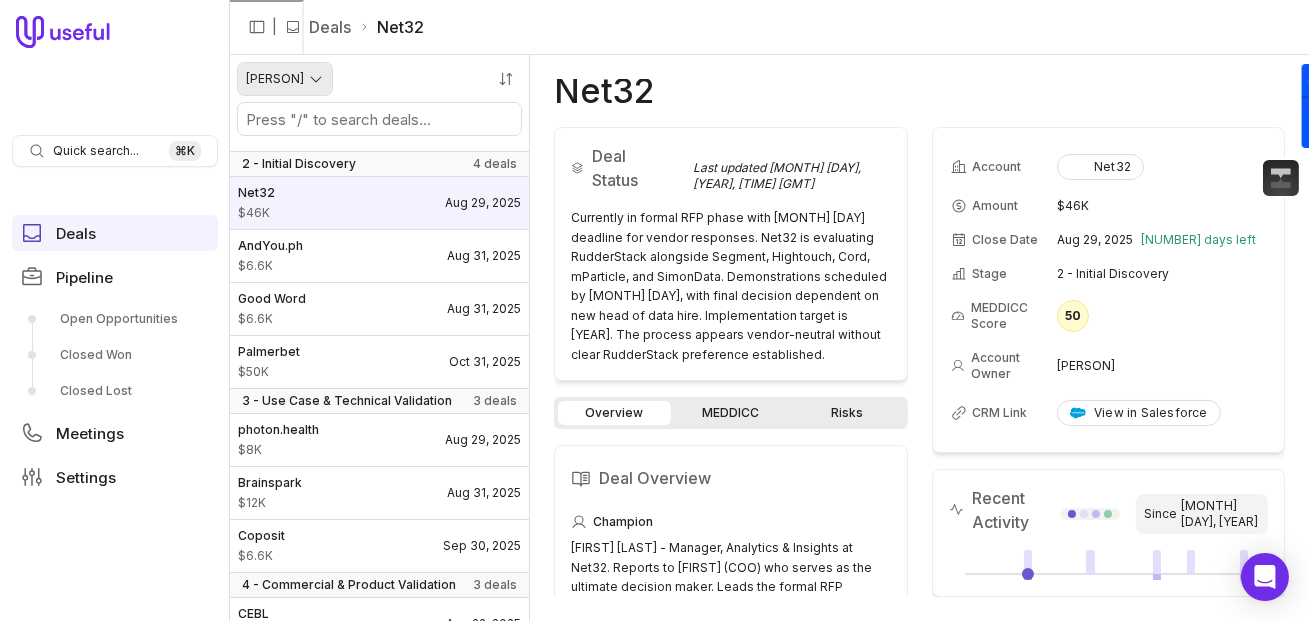 click on "Quick search... ⌘ K Deals Pipeline Open Opportunities Closed Won Closed Lost Meetings Settings | Deals Net32 [FIRST] [LAST] 2 - Initial Discovery 4 deals Net32 $46K Aug 29, 2025 AndYou.ph $6.6K Aug 31, 2025 Good Word $6.6K Aug 31, 2025 Palmerbet $50K Oct 31, 2025 3 - Use Case & Technical Validation 3 deals photon.health $8K Aug 29, 2025 Brainspark $12K Aug 31, 2025 Coposit $6.6K Sep 30, 2025 4 - Commercial & Product Validation 3 deals CEBL $15K Aug 22, 2025 Kouper $6K Aug 29, 2025 Lojel $6.6K Sep 12, 2025 6 - Contract Negotiation 2 deals Ausmed $14K Aug 12, 2025 Modern Foundation $14K Aug 29, 2025 Net32 Deal Status Last updated   Jul 24, 2025, 11:04 PM GMT+1 Overview MEDDICC Risks Deal Overview Champion Business Context Champion Motivation Key Players [FIRST] [LAST], Manager, Analytics & Insights Technical evaluator leading RFP process and vendor coordination [PERSON_TITLE], COO Ultimate decision maker with final authority over vendor selection Future Head of Data (to be hired) Next Steps Focus Account Net32 Amount $46K" at bounding box center (654, 310) 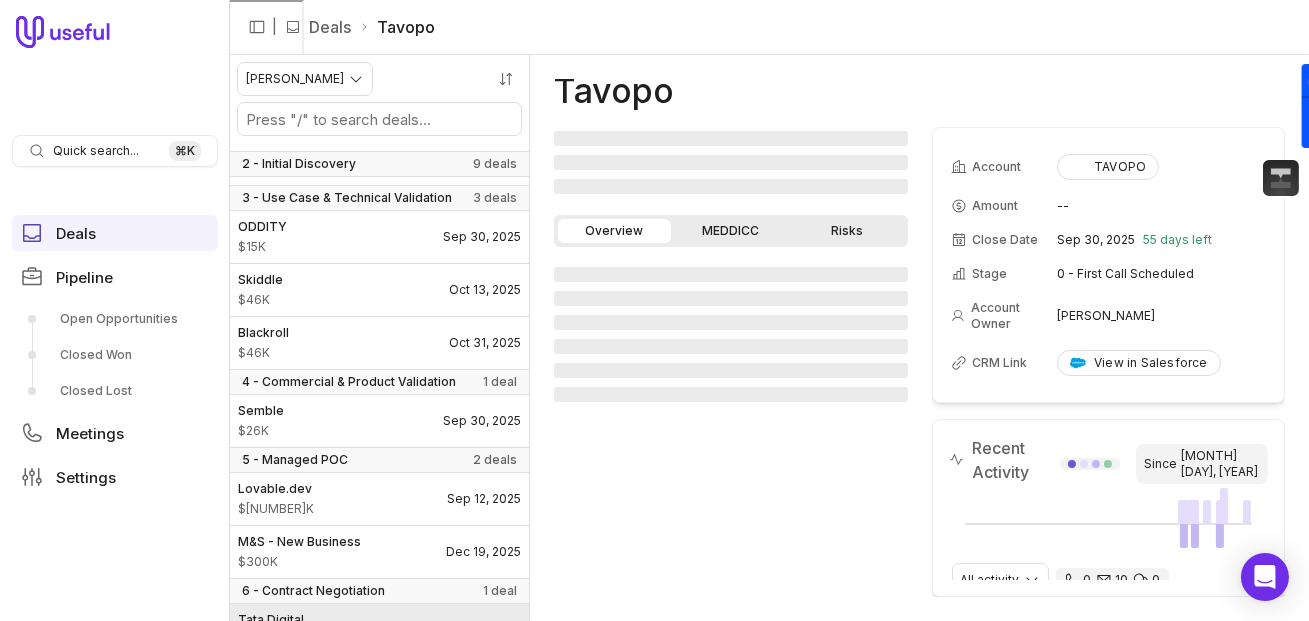 click on "Tata Digital $[NUMBER] [MONTH] [YEAR]" at bounding box center [379, 630] 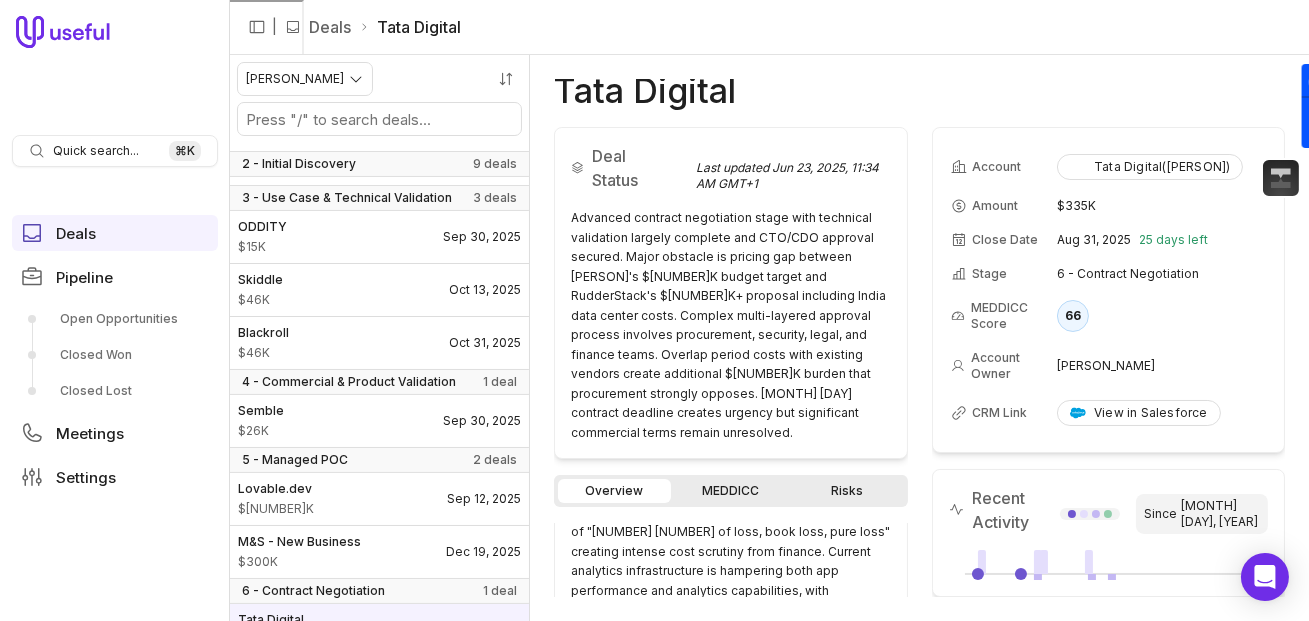 scroll, scrollTop: 369, scrollLeft: 0, axis: vertical 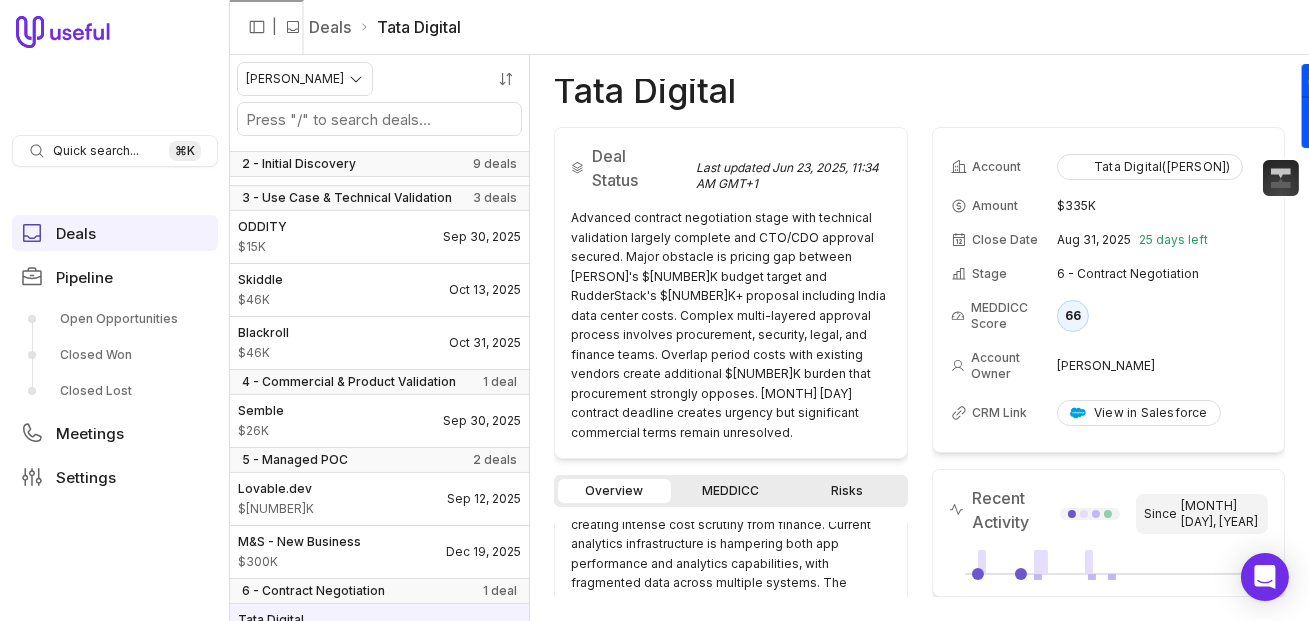 click on "Overview MEDDICC Risks Deal Overview Champion [PERSON] - Director II, Data Engineering at Tata Digital (tenure not specified). Reports through technical organization to CTO [PERSON] and CDO [PERSON]. Coordinates across product, data, analytics, and engineering teams with direct access to C-level executives. Currently orchestrating internal discussions, securing approvals, and managing the RudderStack evaluation process across multiple stakeholders including procurement ([PERSON]), security ([PERSON], CISO), and executive leadership. Business Context Champion Motivation Key Players [PERSON], Director II, Data Engineering Primary champion coordinating technical evaluation and internal stakeholder management [PERSON], Procurement Lead Economic buyer controlling commercial negotiations and budget approval [PERSON], Technical Lead App-side implementation lead with previous vendor onboarding experience [PERSON] (CTO) and [PERSON] (CDO) Executive sponsors providing strategic oversight and final technical approval" at bounding box center (731, 536) 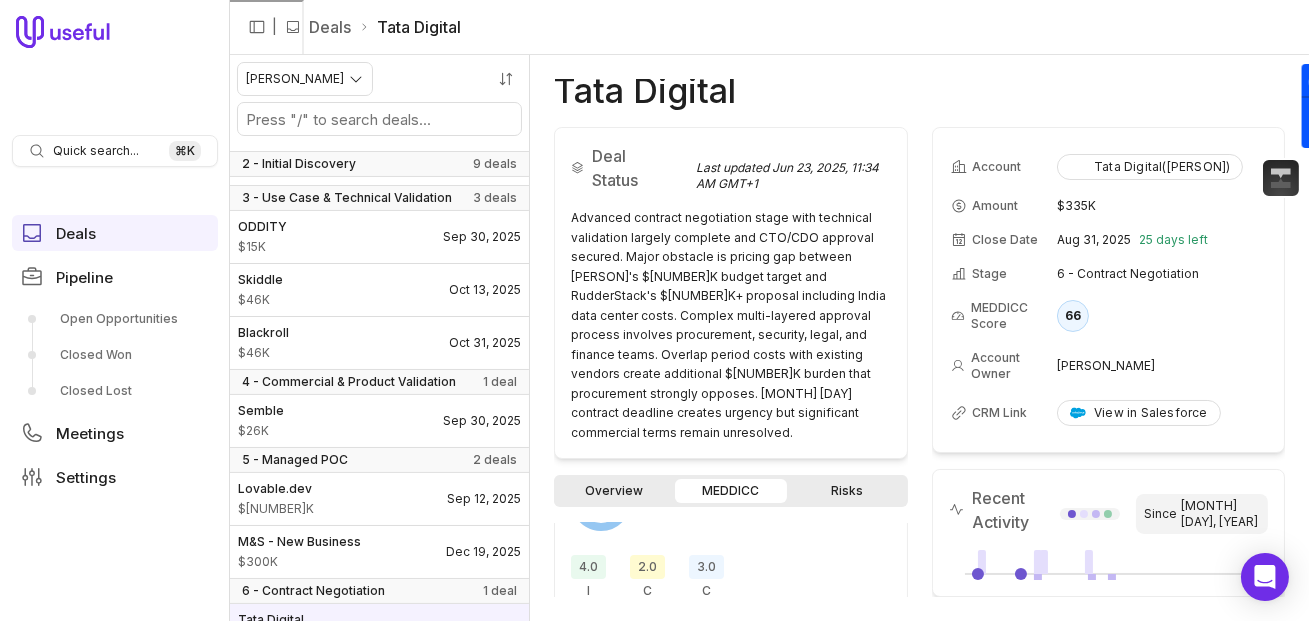 scroll, scrollTop: 0, scrollLeft: 0, axis: both 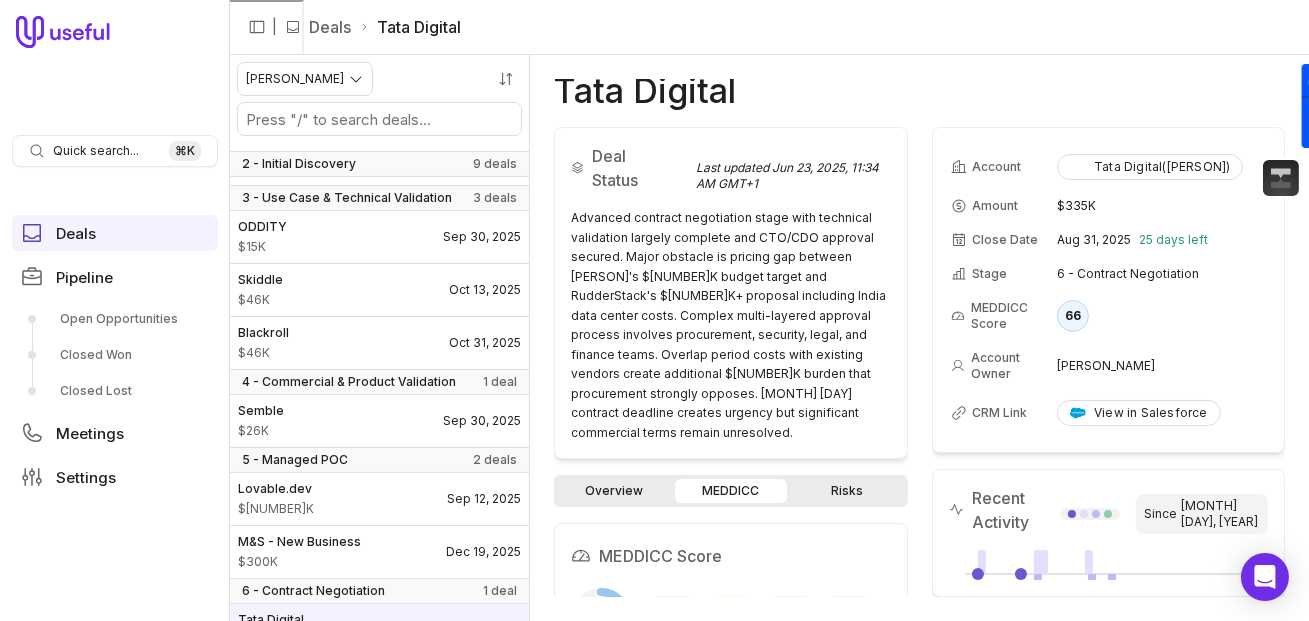 click on "Overview MEDDICC Risks" at bounding box center [731, 491] 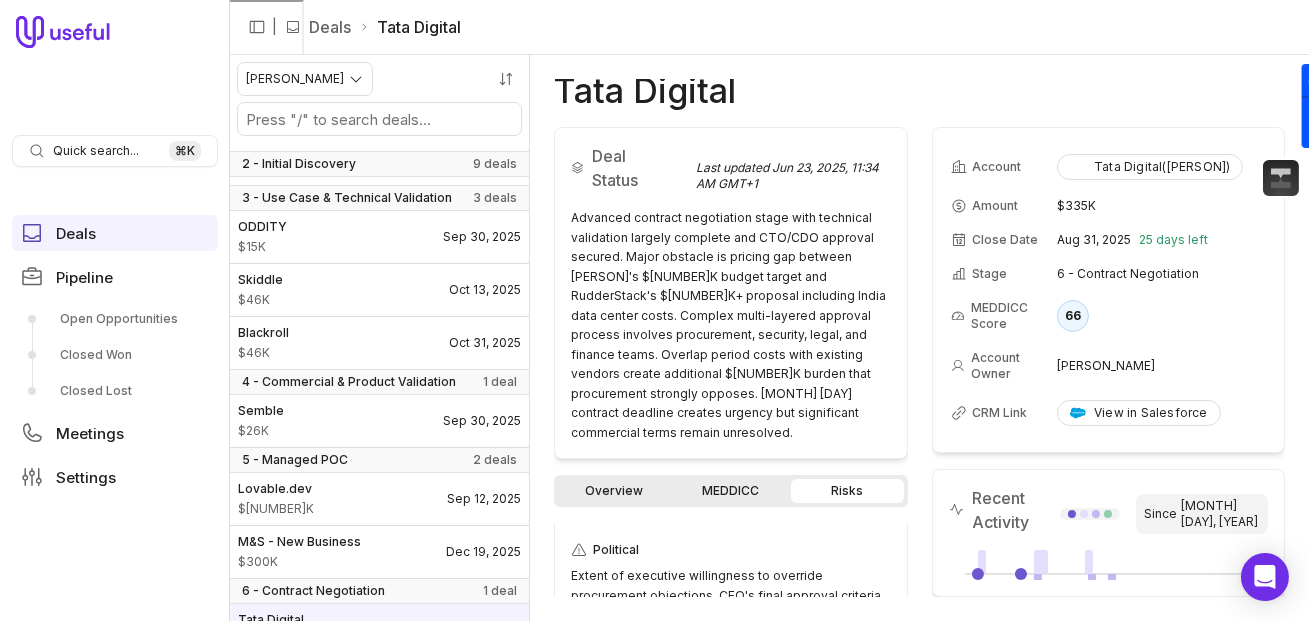 scroll, scrollTop: 0, scrollLeft: 0, axis: both 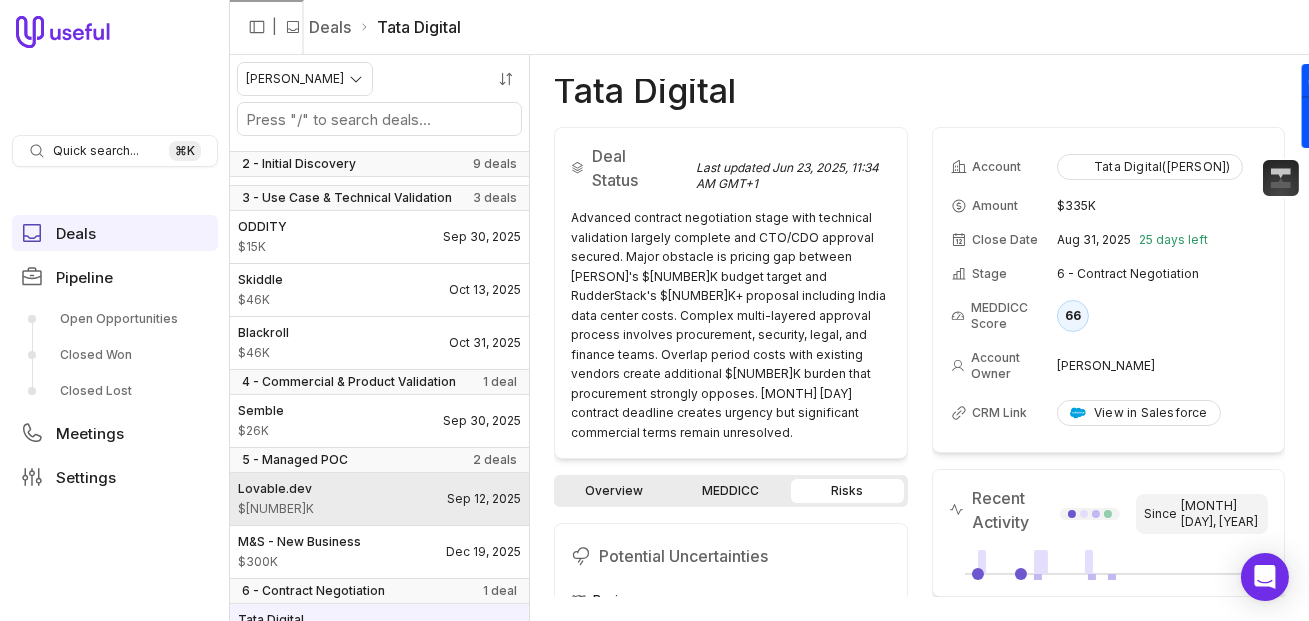click on "Lovable.dev $270K Sep 12, 2025" at bounding box center [379, 499] 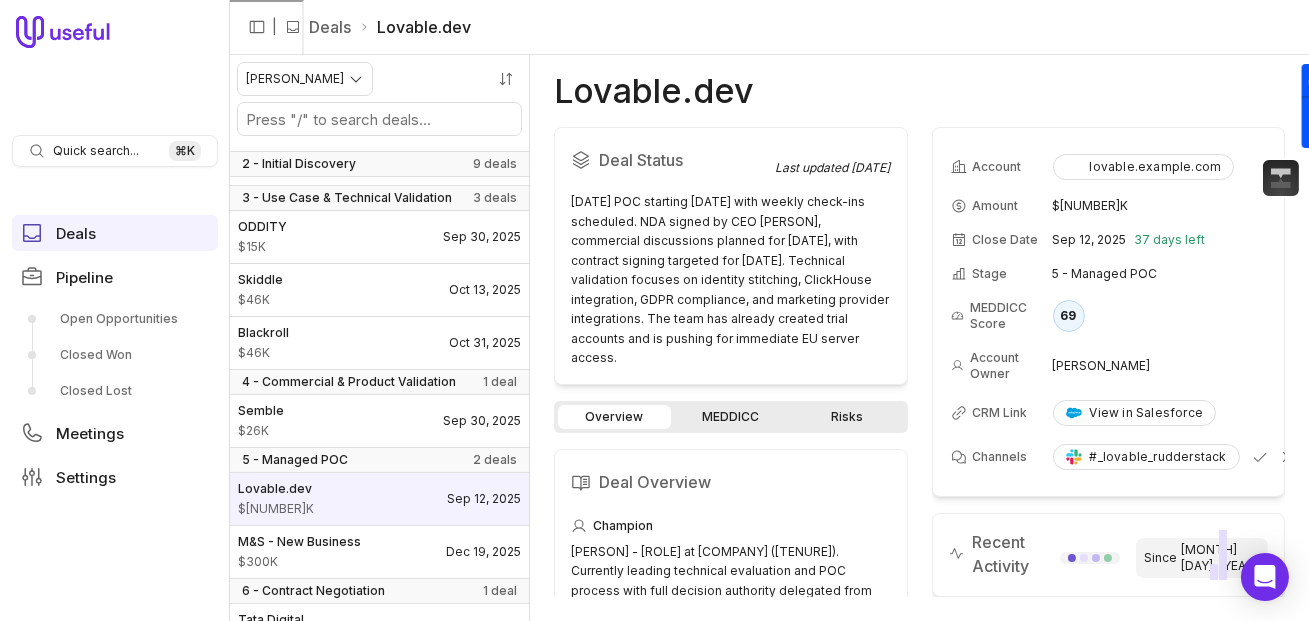 click on "MEDDICC" at bounding box center [731, 417] 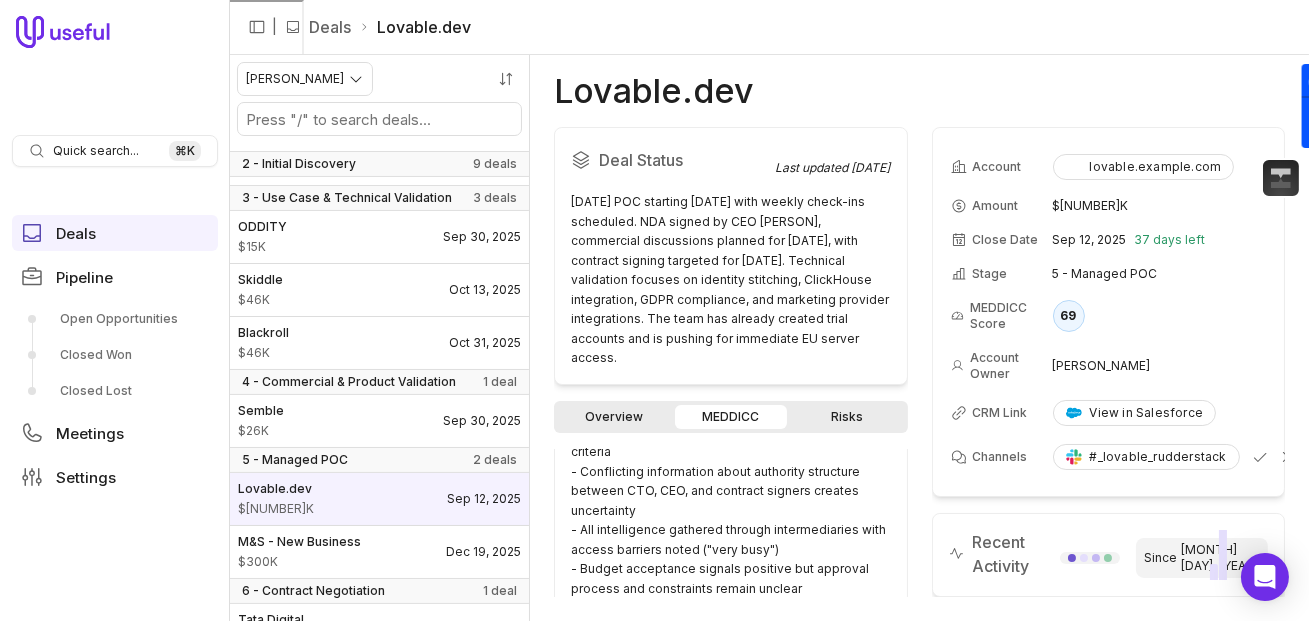 scroll, scrollTop: 642, scrollLeft: 0, axis: vertical 